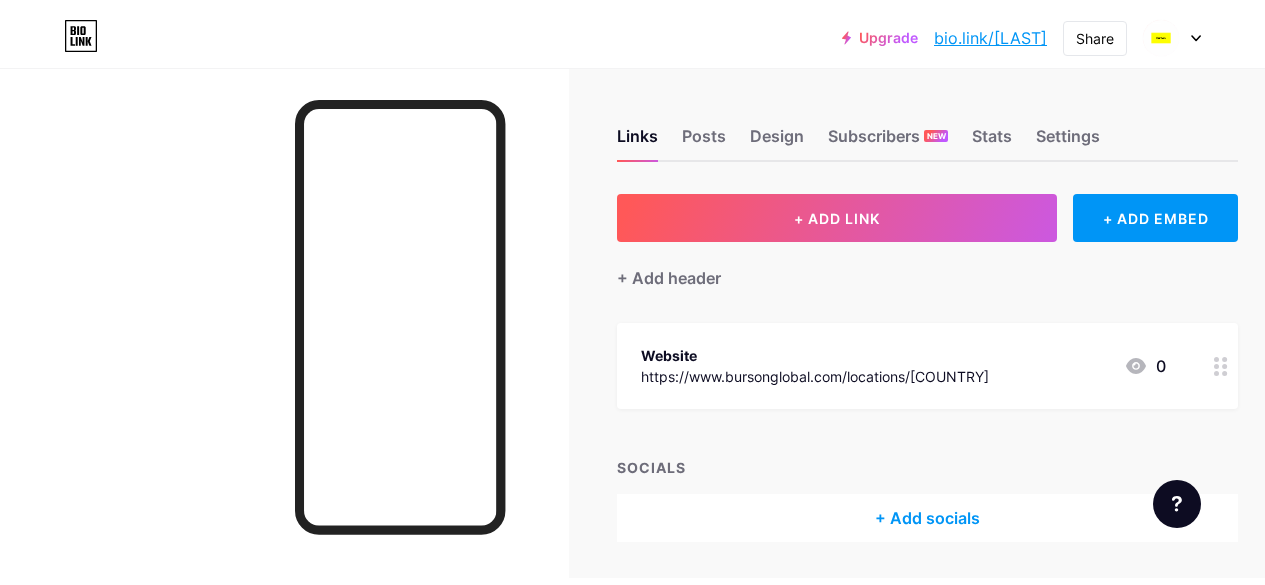 scroll, scrollTop: 0, scrollLeft: 0, axis: both 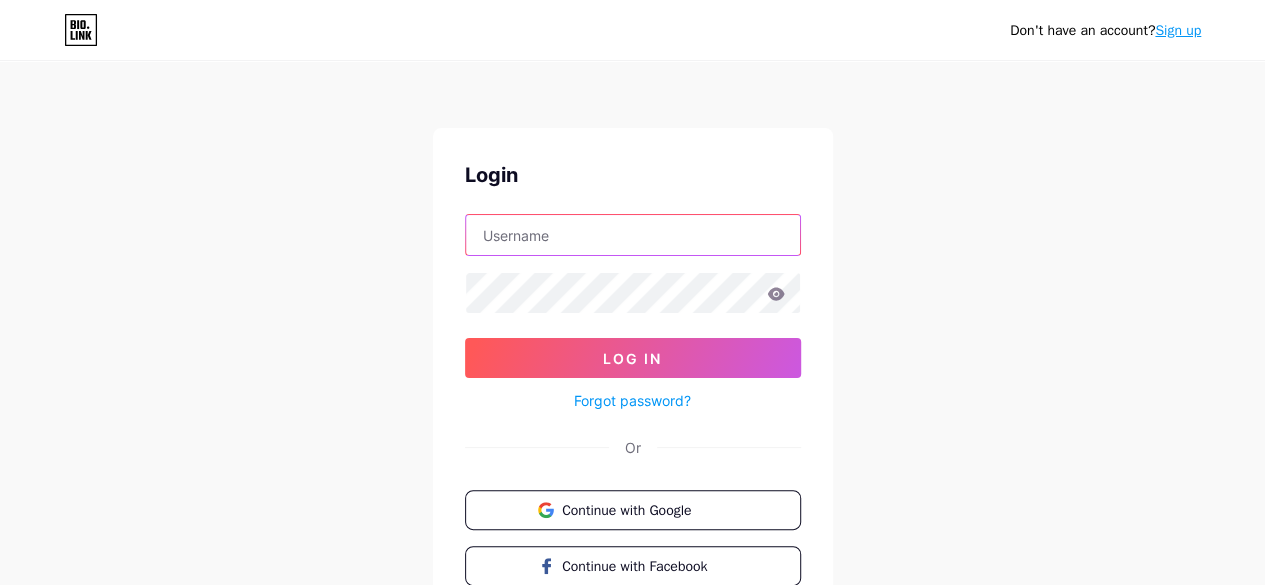 click at bounding box center (633, 235) 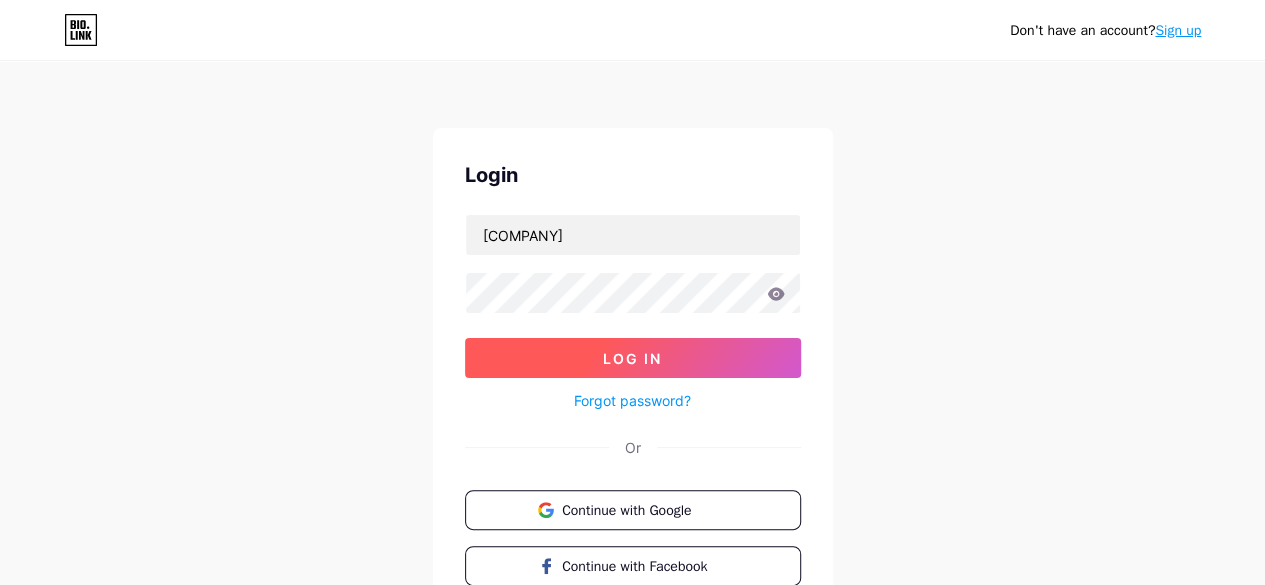click on "Log In" at bounding box center [632, 358] 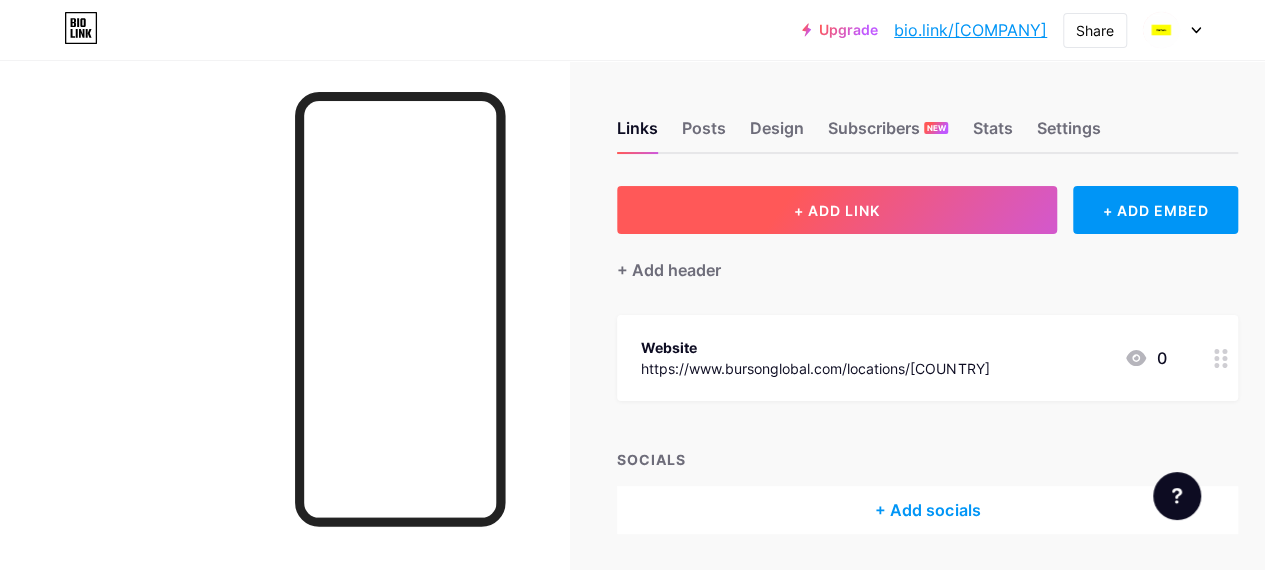 click on "+ ADD LINK" at bounding box center (837, 210) 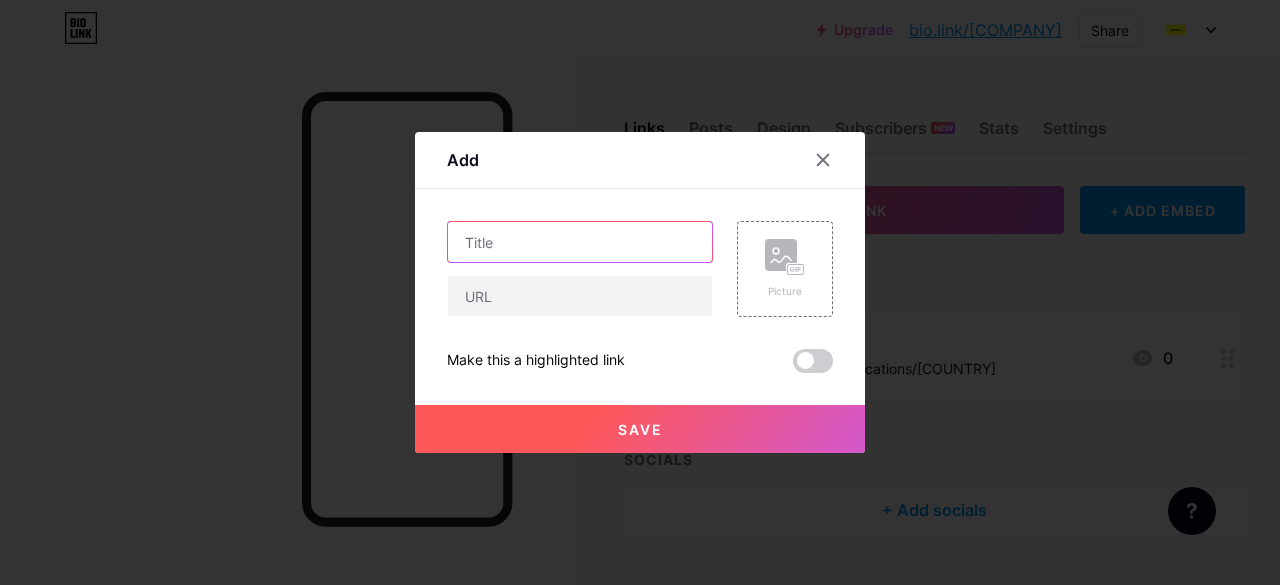 click at bounding box center (580, 242) 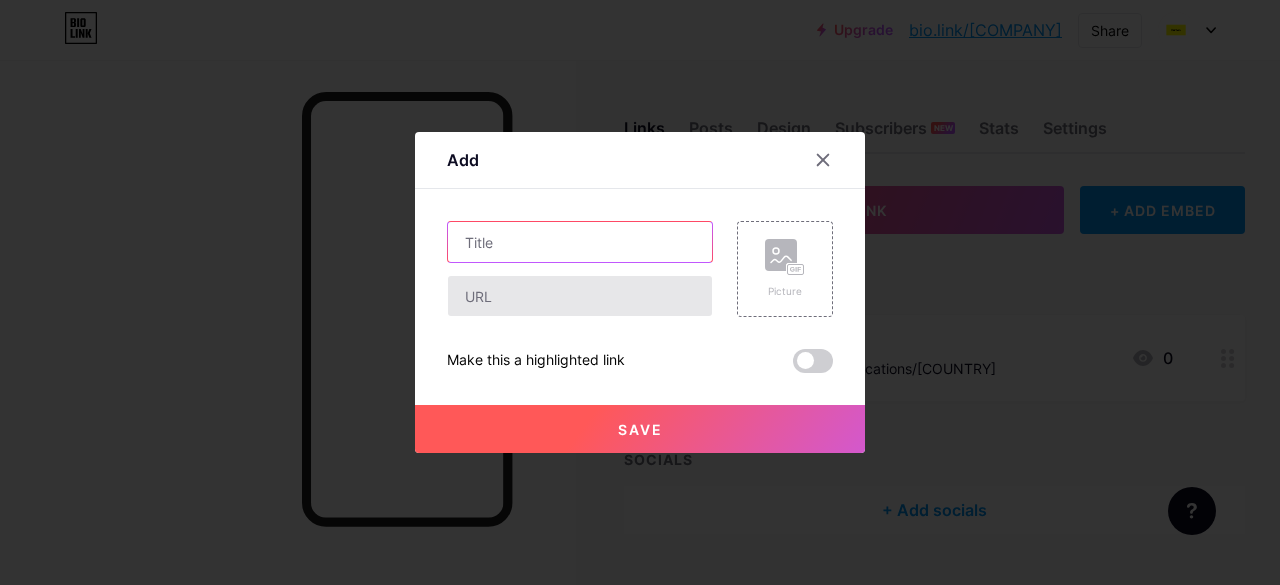 paste on "Redefining Corporate Social Purpose Services with Burson [COUNTRY]" 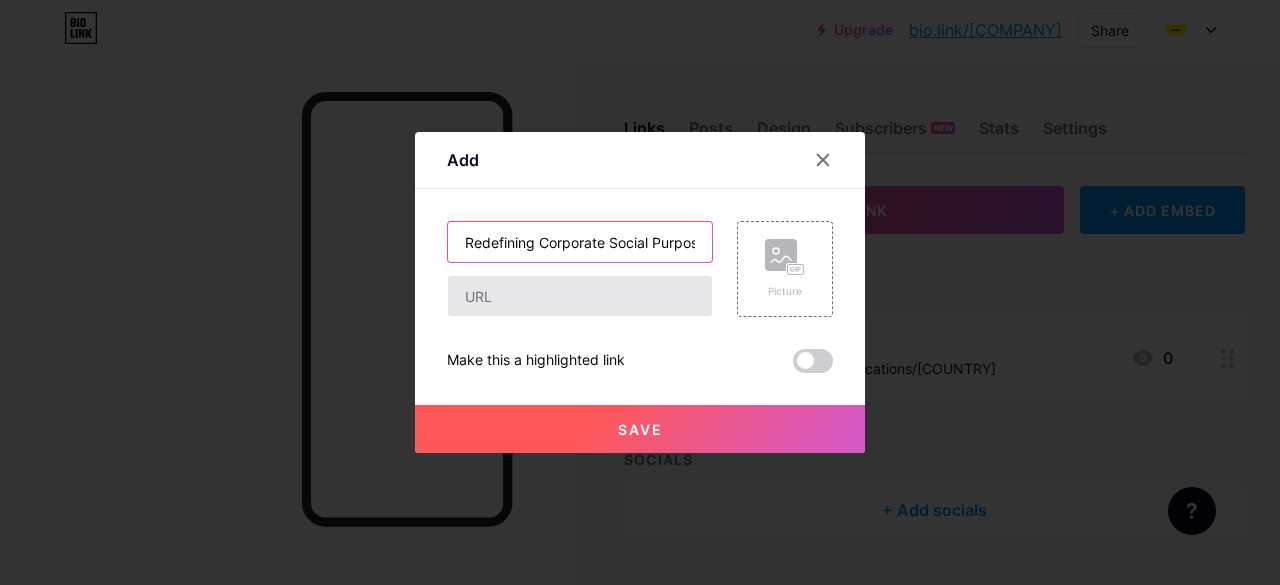 scroll, scrollTop: 0, scrollLeft: 191, axis: horizontal 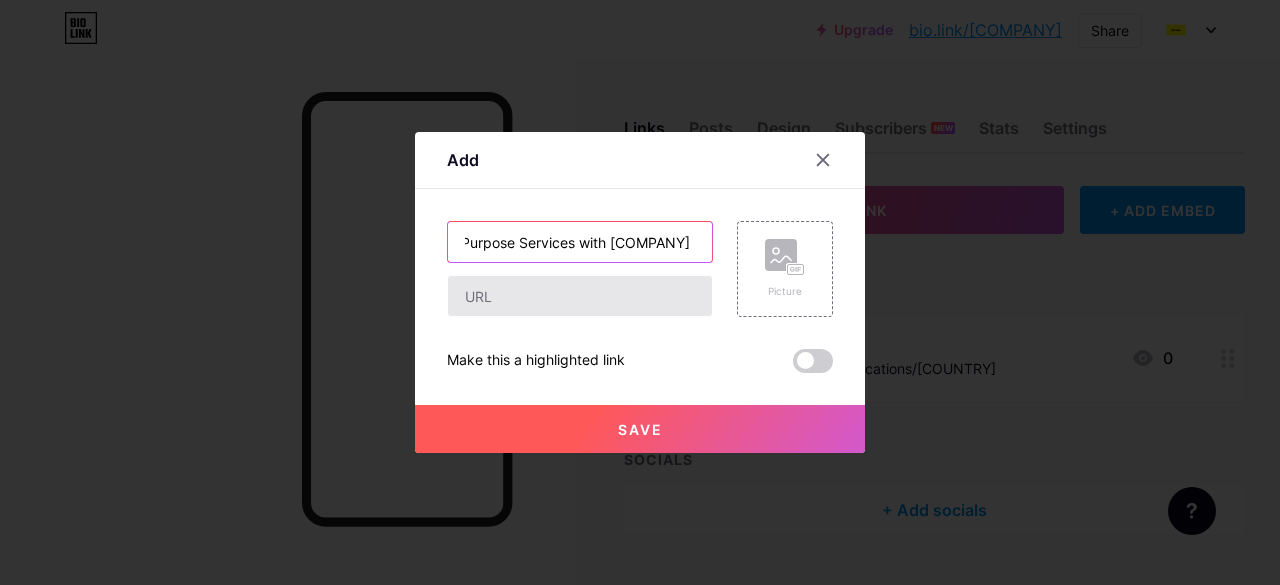 type on "Redefining Corporate Social Purpose Services with Burson [COUNTRY]" 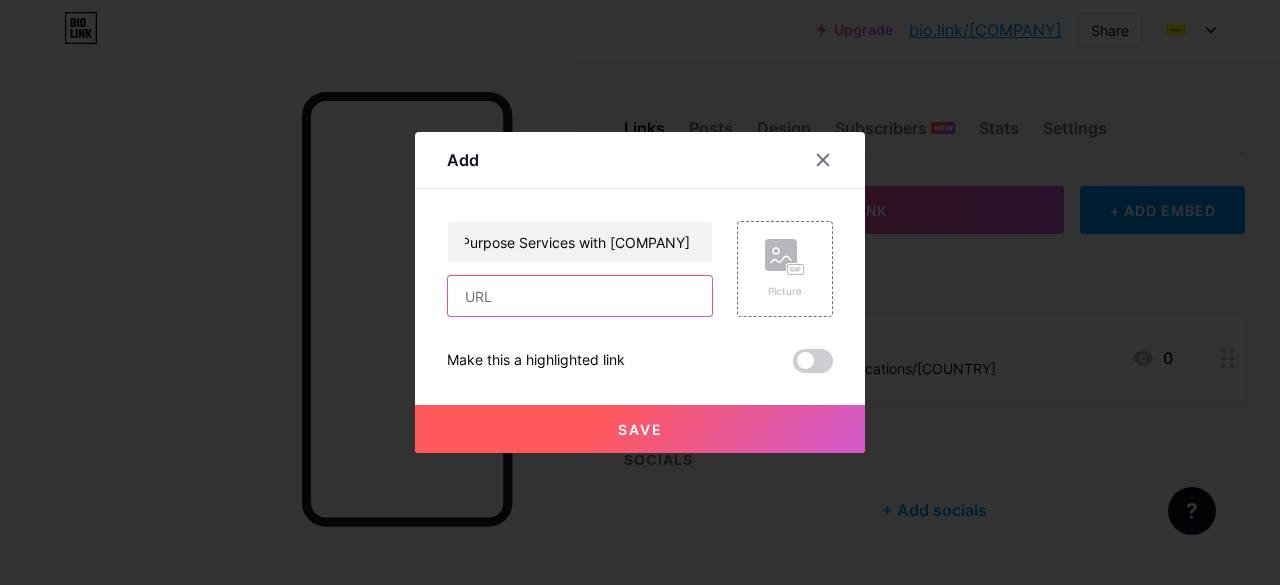 scroll, scrollTop: 0, scrollLeft: 0, axis: both 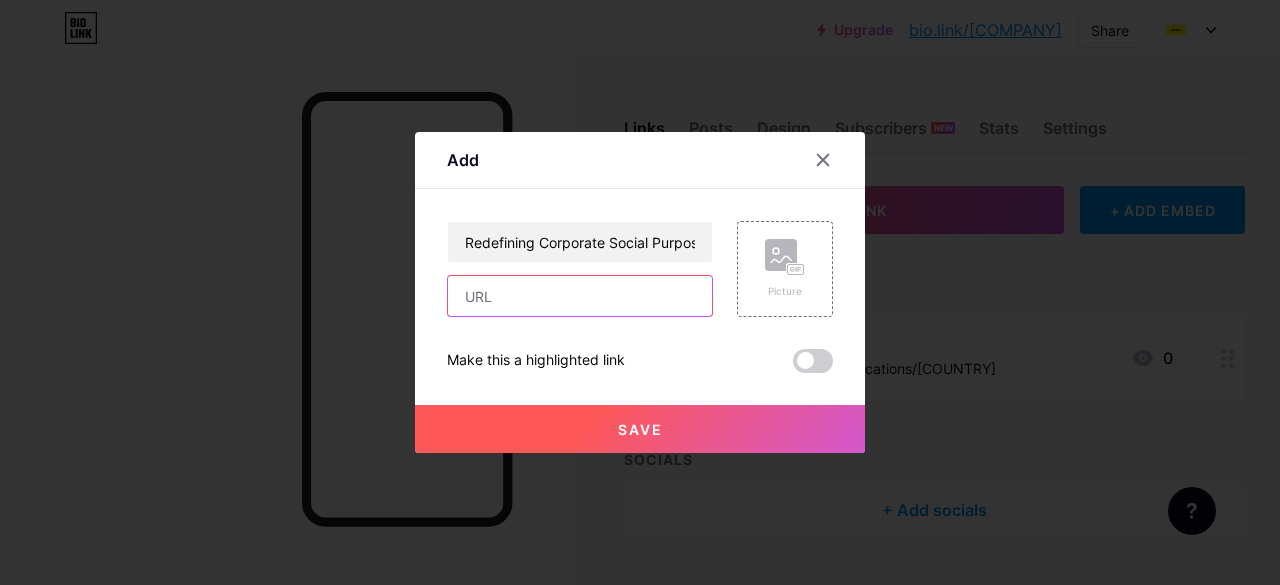 click at bounding box center [580, 296] 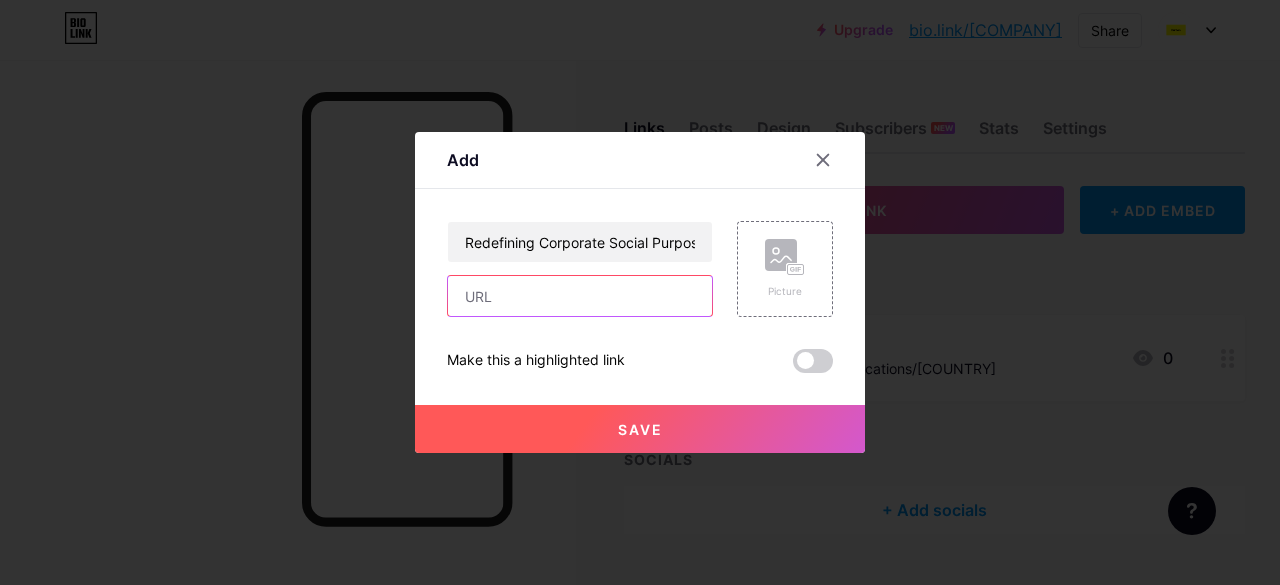 paste on "https://www.bursonglobal.com/locations/[COUNTRY]" 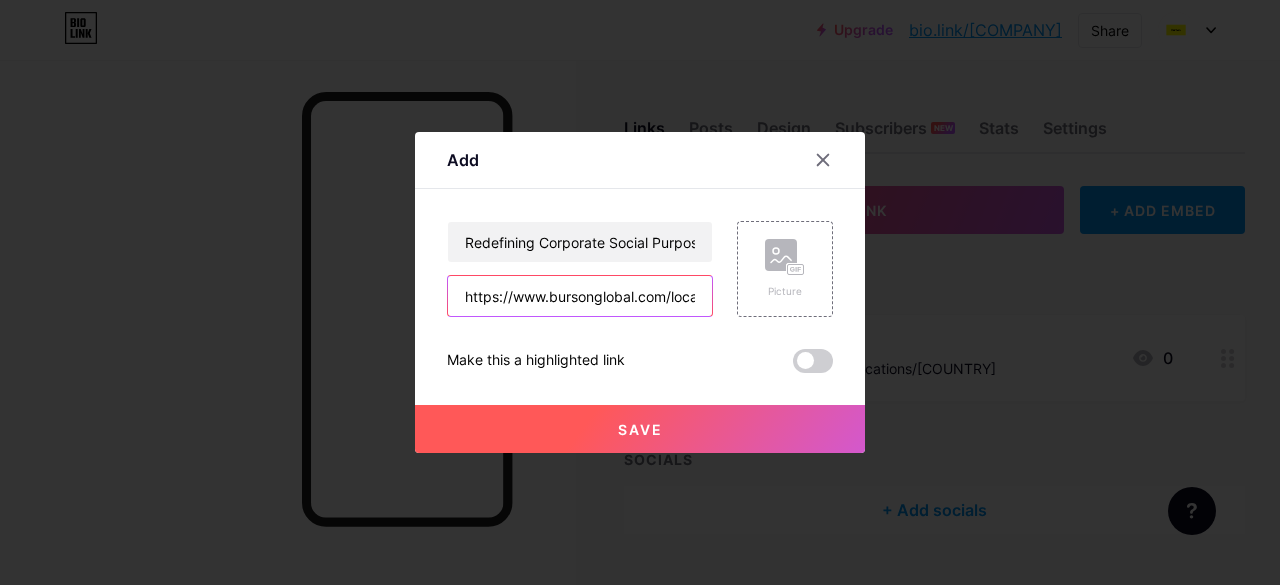 scroll, scrollTop: 0, scrollLeft: 73, axis: horizontal 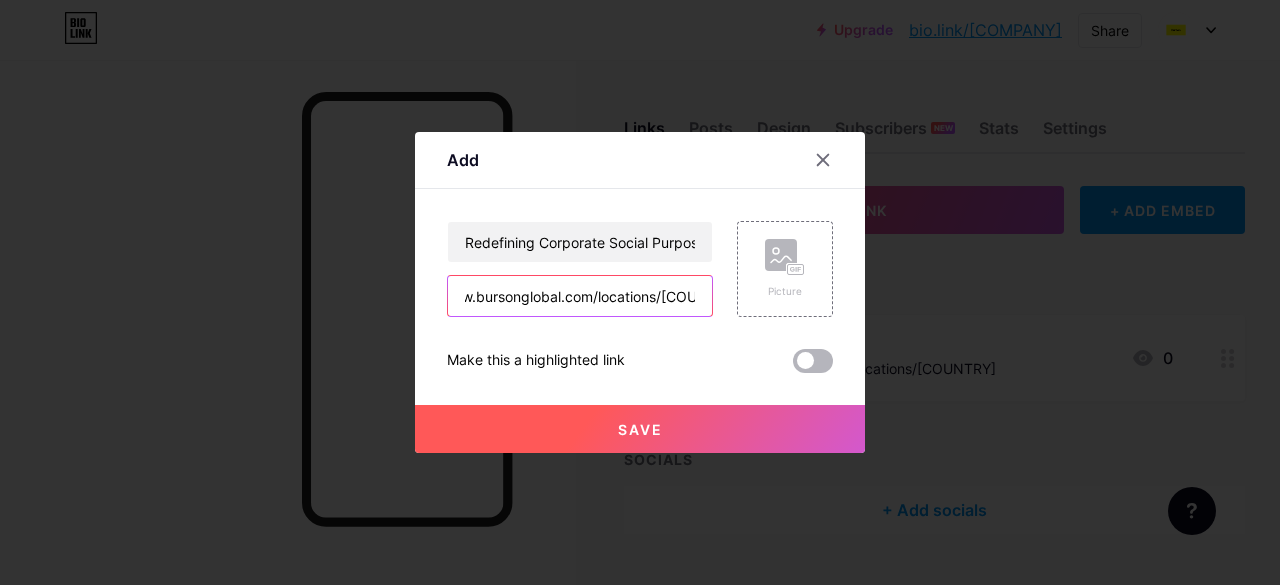 type on "https://www.bursonglobal.com/locations/[COUNTRY]" 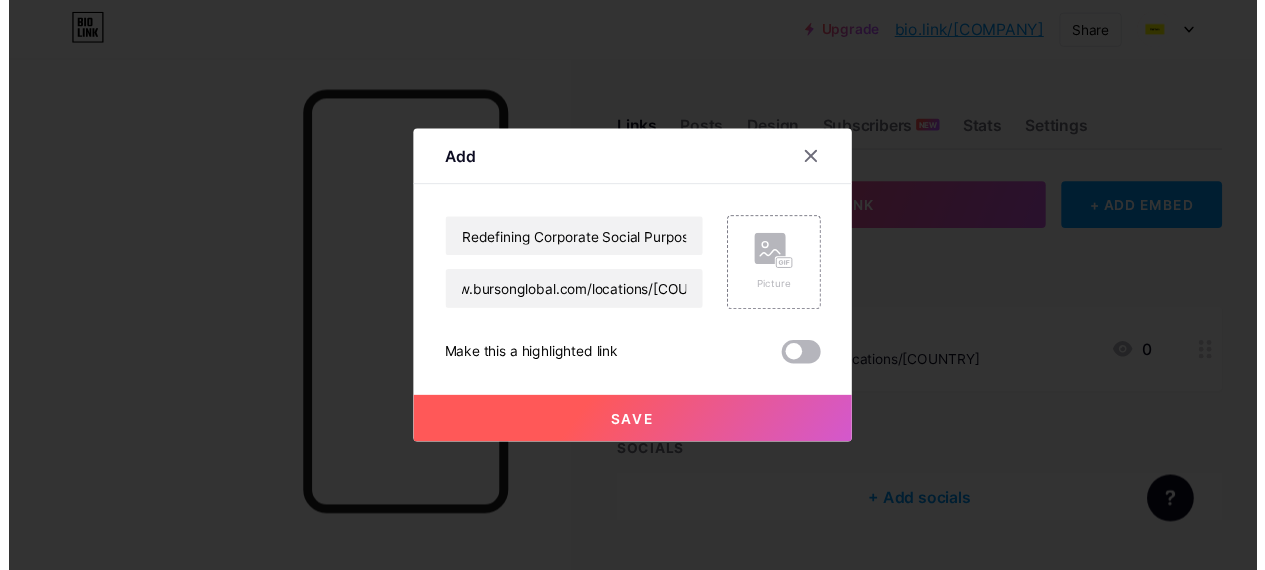 scroll, scrollTop: 0, scrollLeft: 0, axis: both 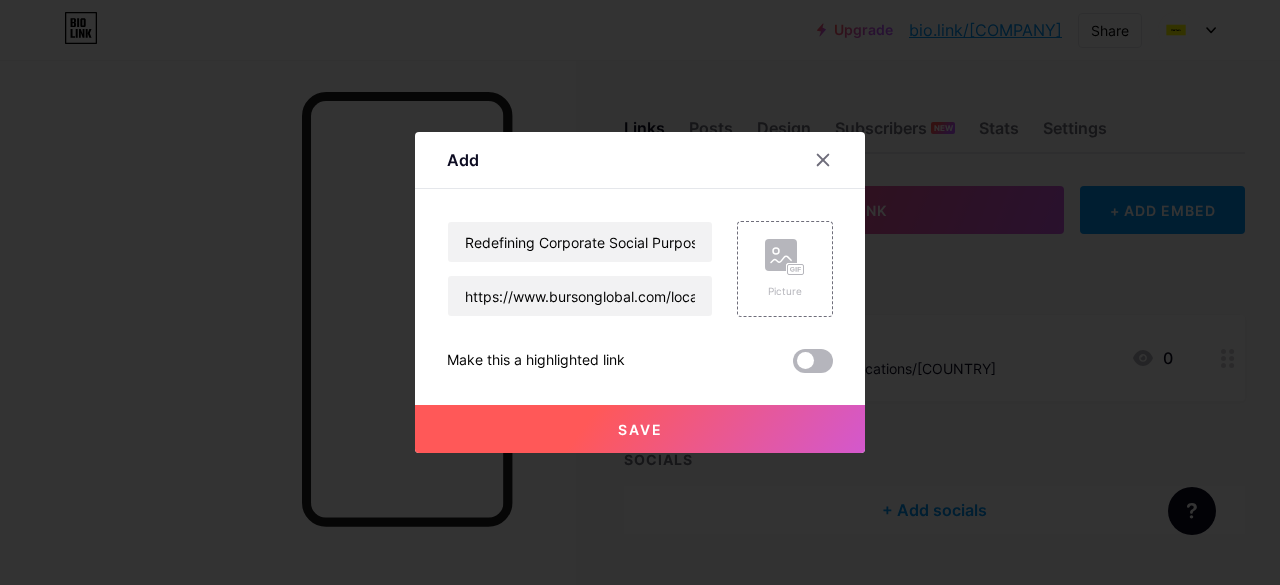 click at bounding box center (813, 361) 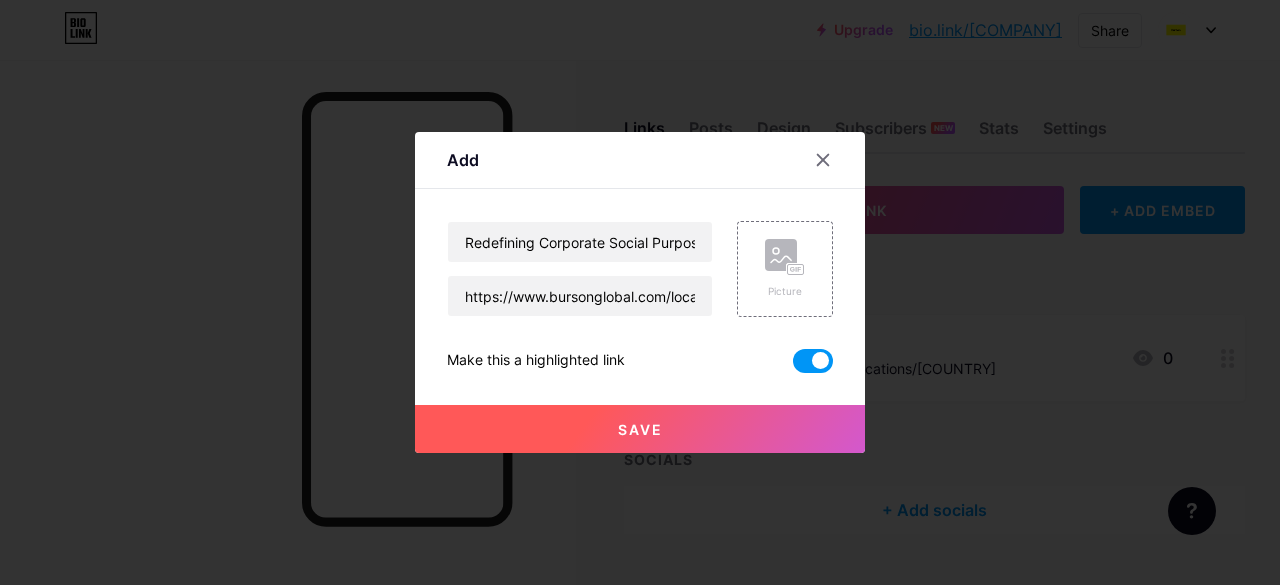click on "Save" at bounding box center [640, 429] 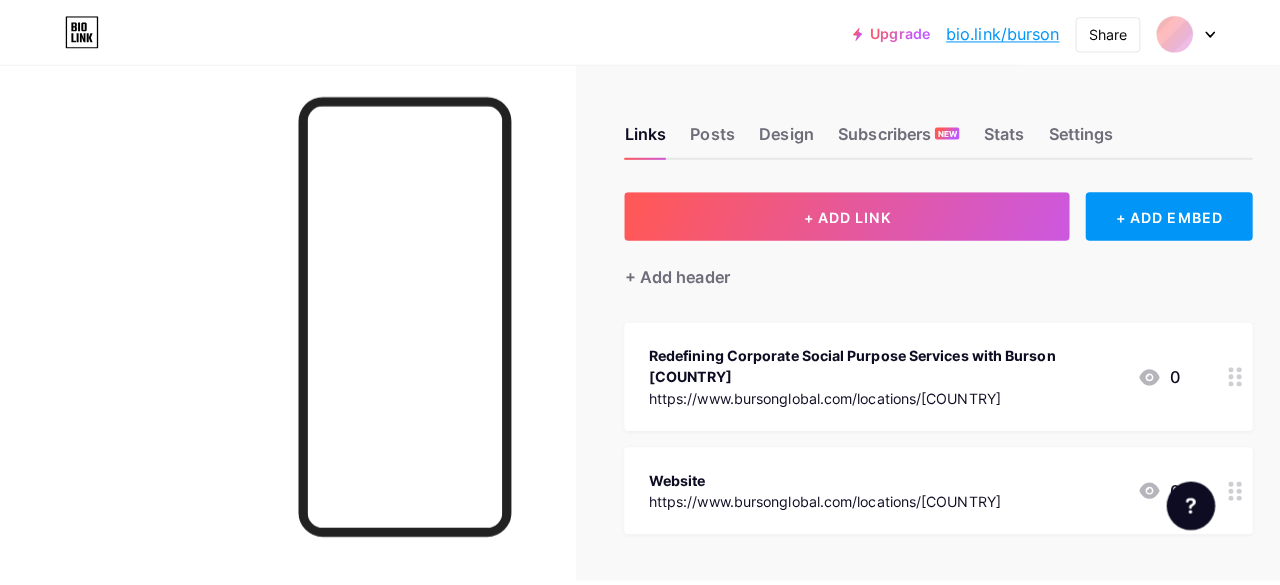 scroll, scrollTop: 0, scrollLeft: 0, axis: both 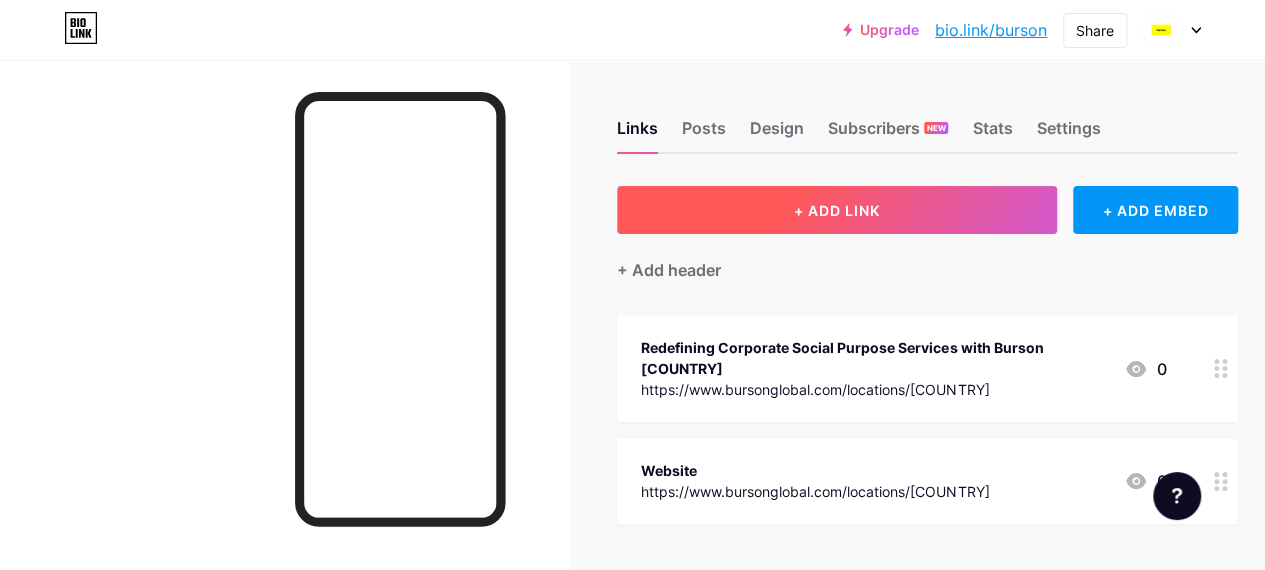 click on "+ ADD LINK" at bounding box center (837, 210) 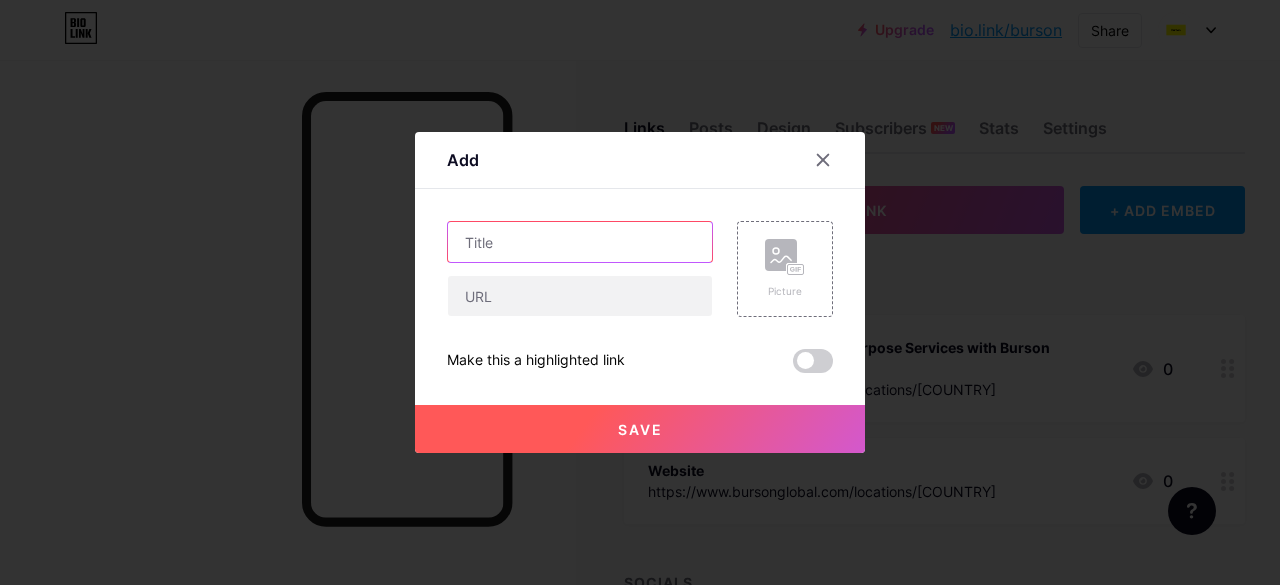 click at bounding box center (580, 242) 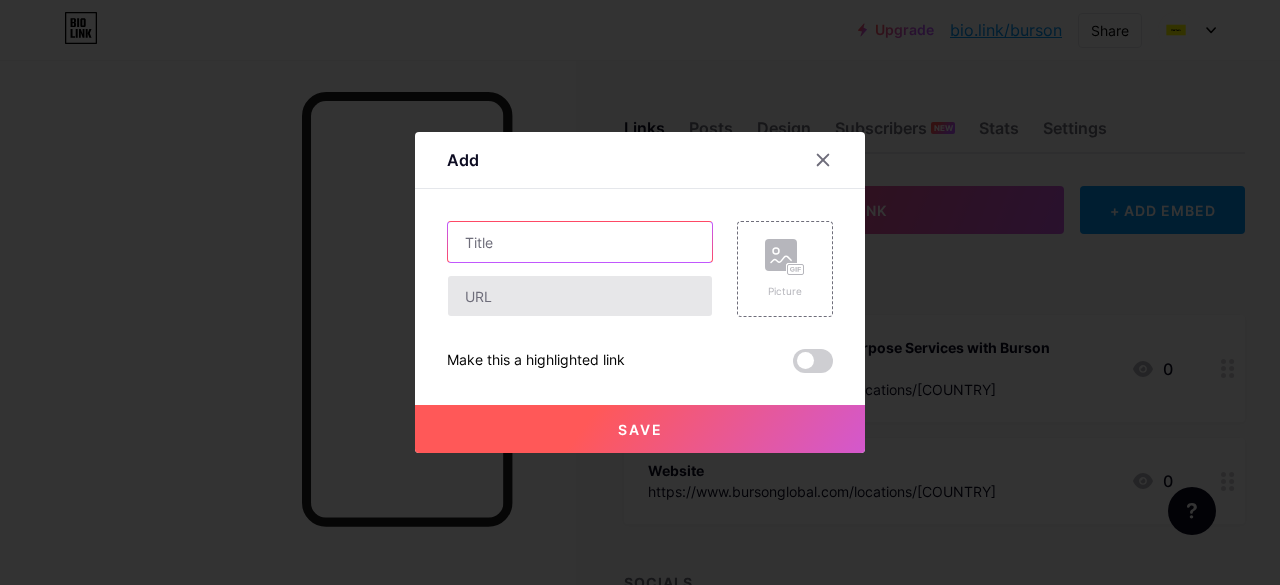 paste on "Burson [COUNTRY]: The Strategic Communication and Marketing Agency You Can Rely On" 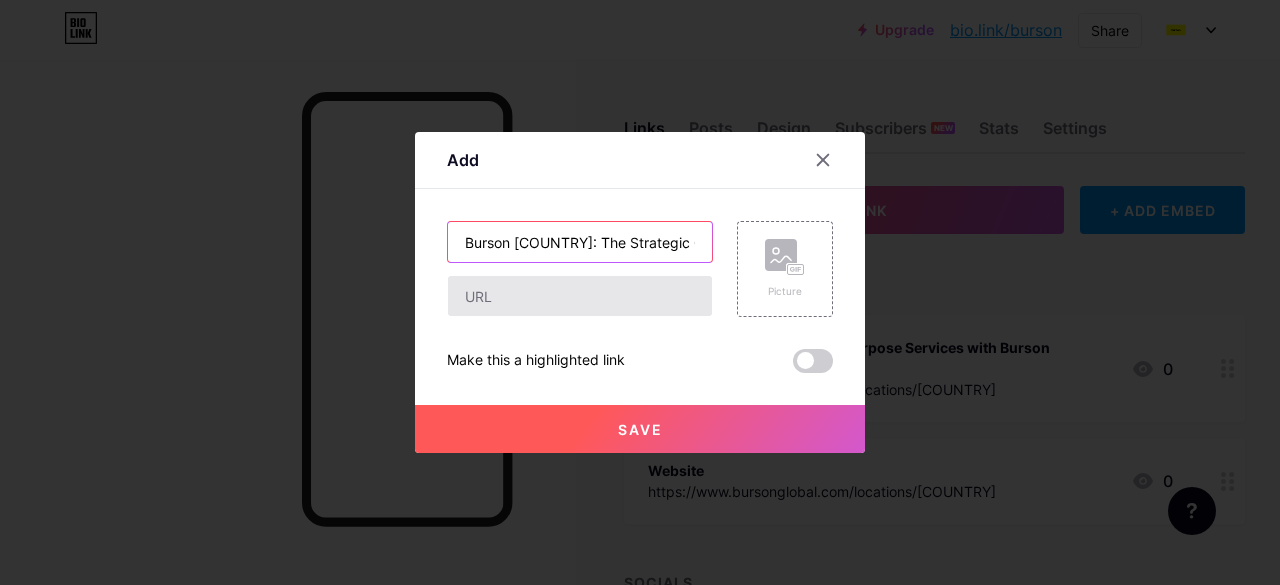 scroll, scrollTop: 0, scrollLeft: 321, axis: horizontal 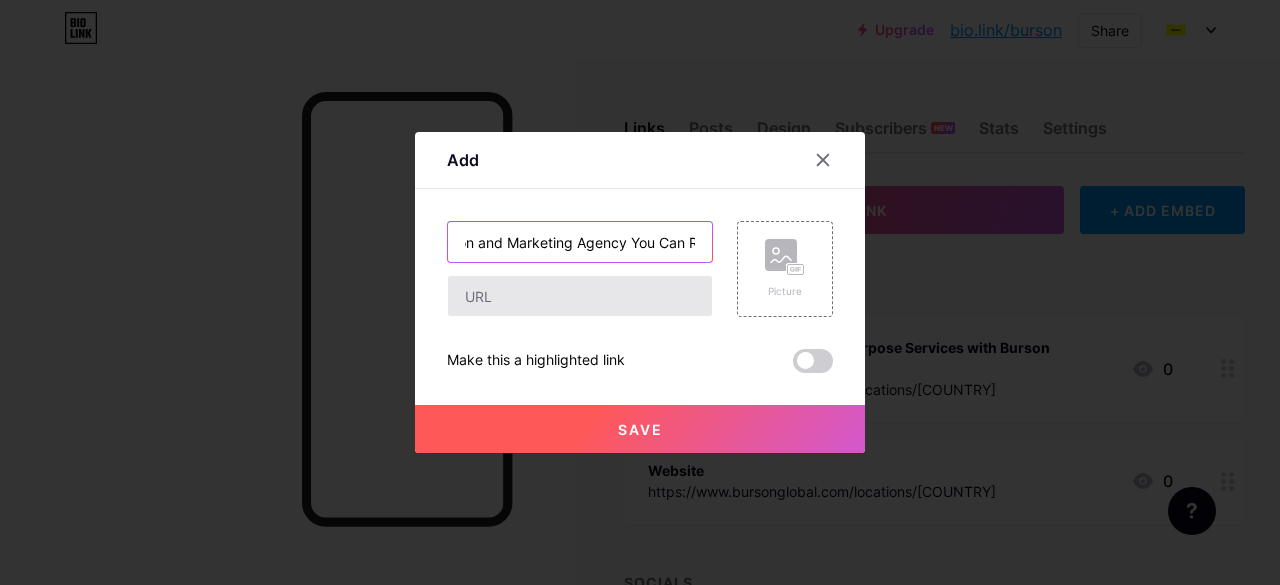 type on "Burson [COUNTRY]: The Strategic Communication and Marketing Agency You Can Rely On" 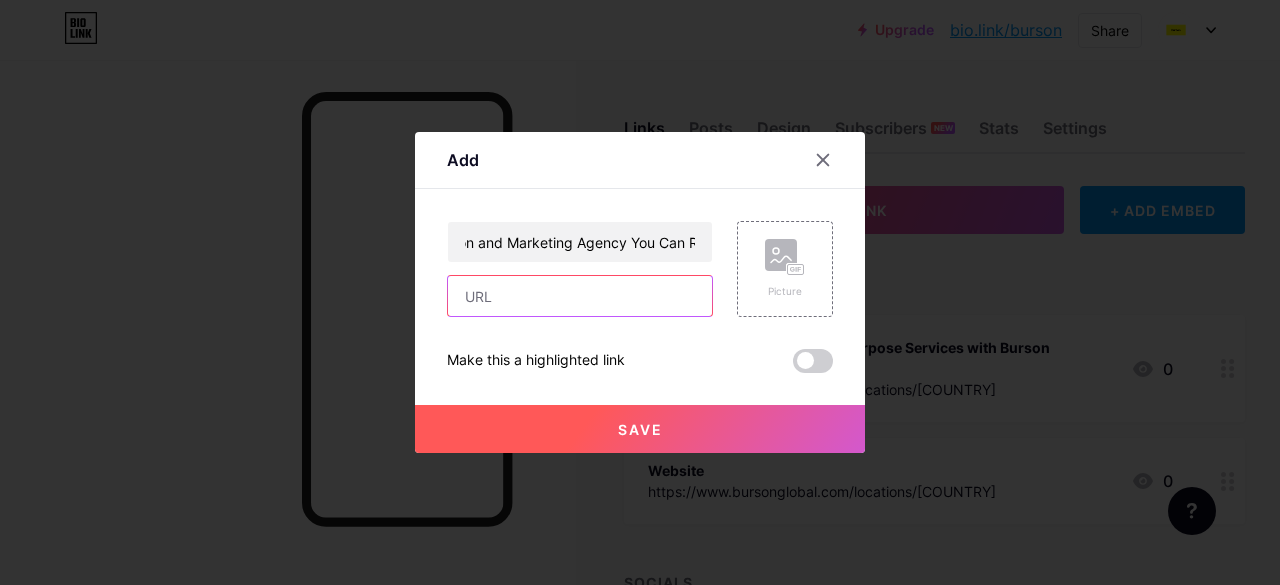 scroll, scrollTop: 0, scrollLeft: 0, axis: both 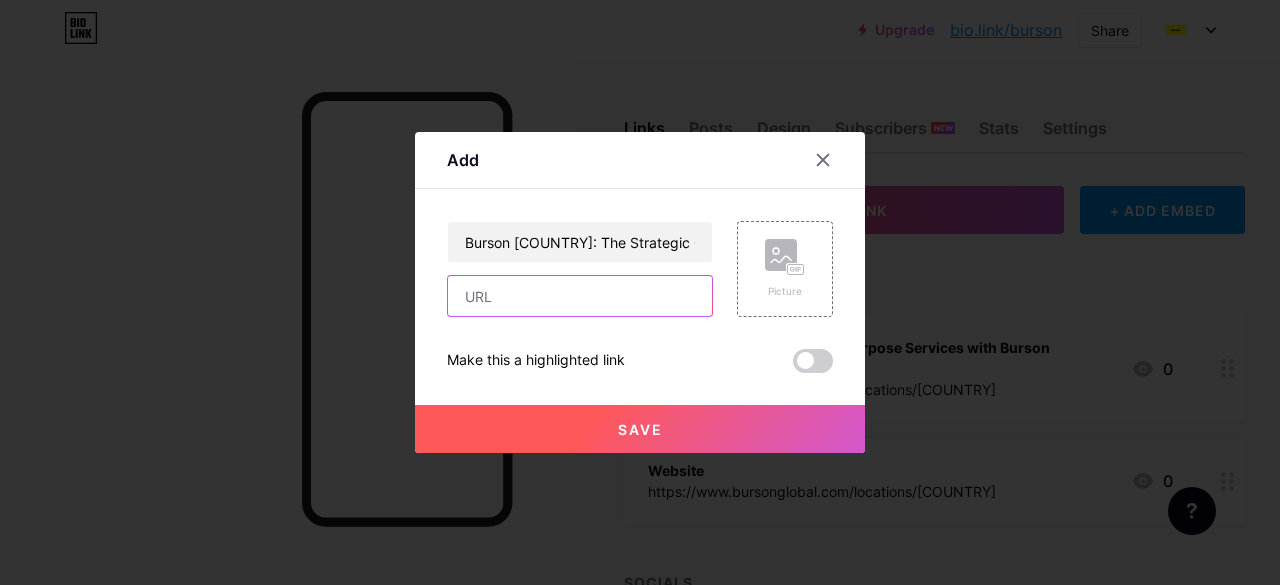 click at bounding box center [580, 296] 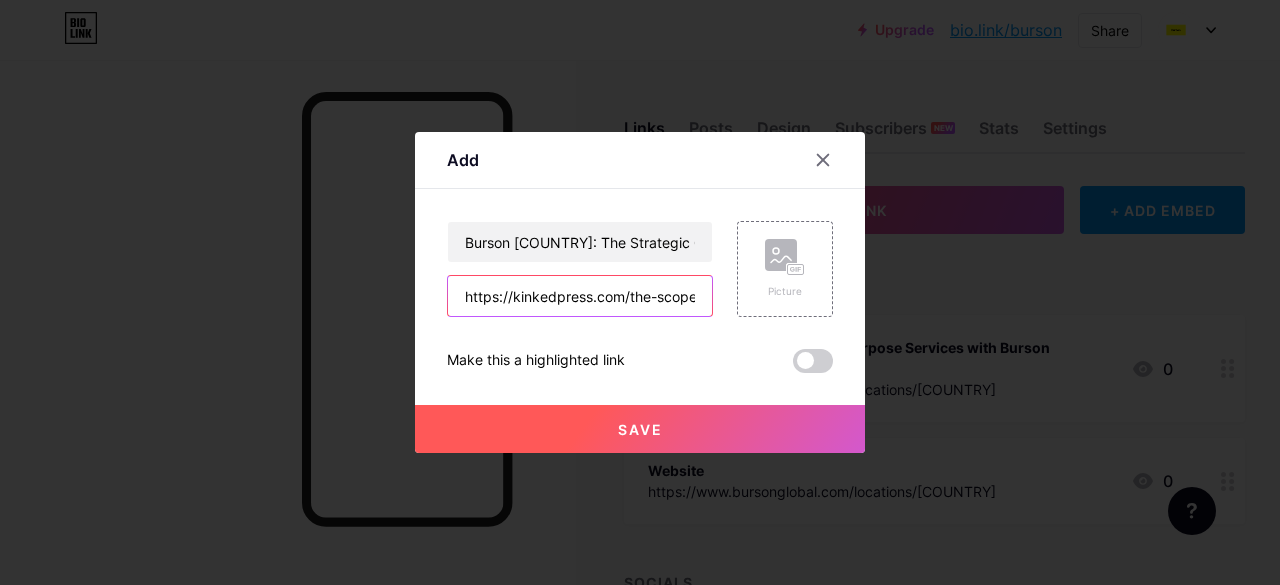 scroll, scrollTop: 0, scrollLeft: 453, axis: horizontal 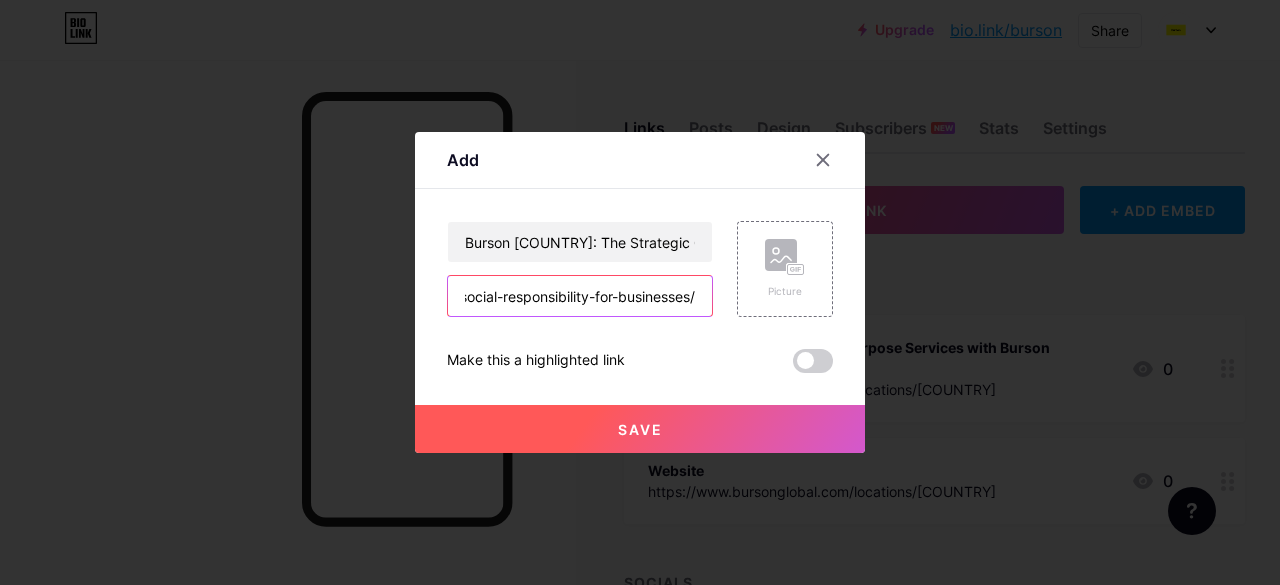 type on "https://kinkedpress.com/the-scope-and-importance-of-corporate-social-responsibility-for-businesses/" 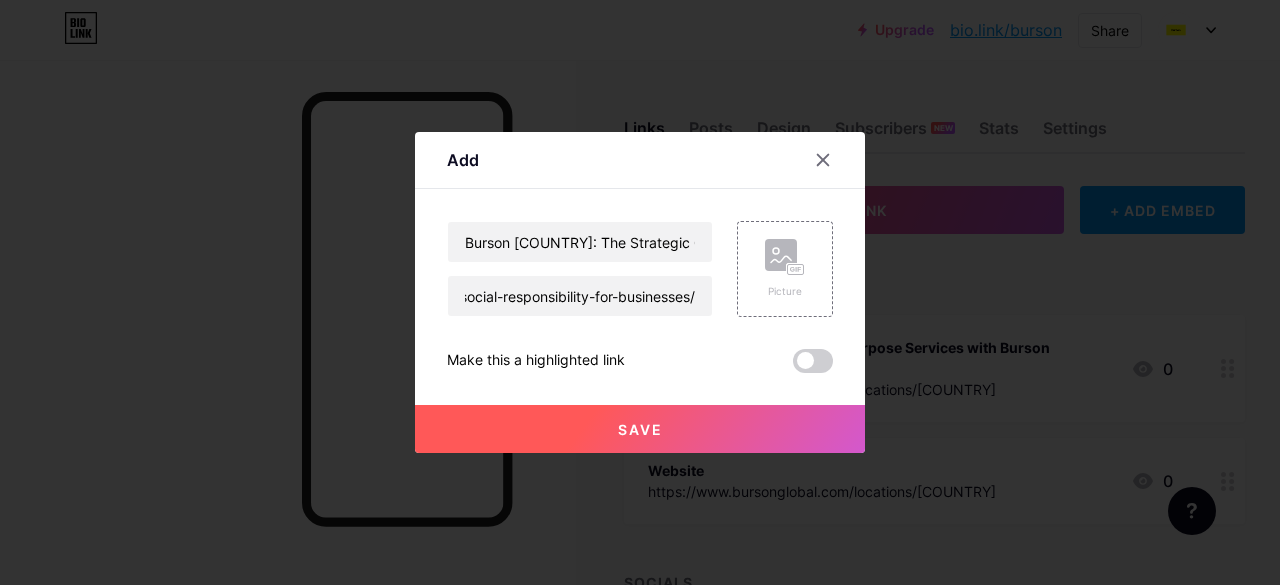 click at bounding box center [813, 361] 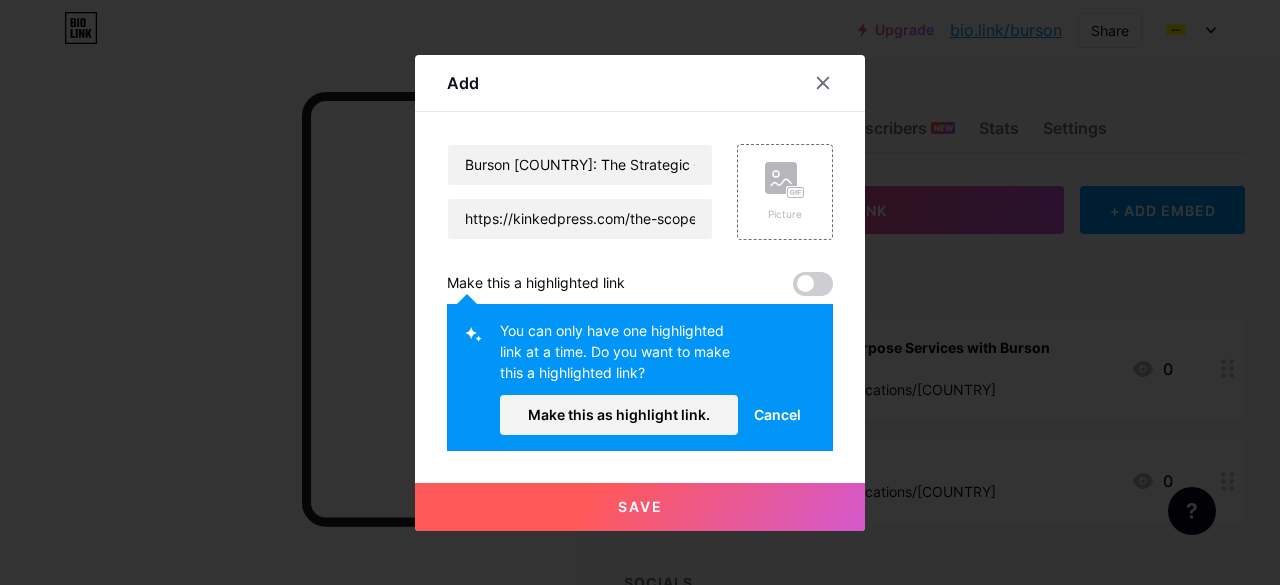 click at bounding box center [813, 284] 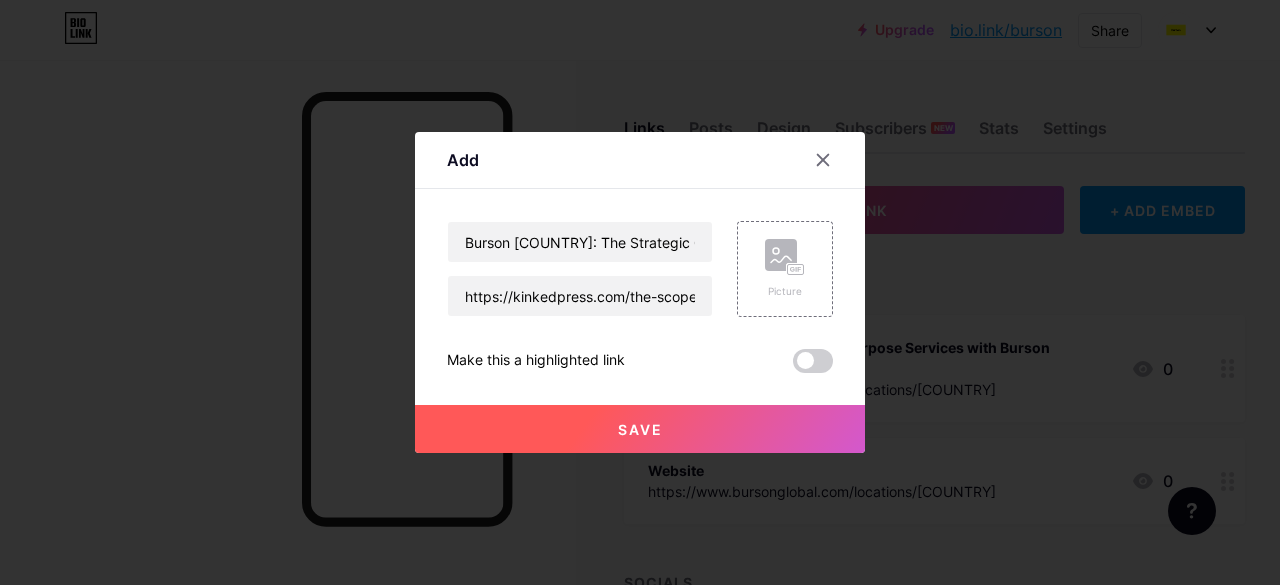 click at bounding box center (813, 361) 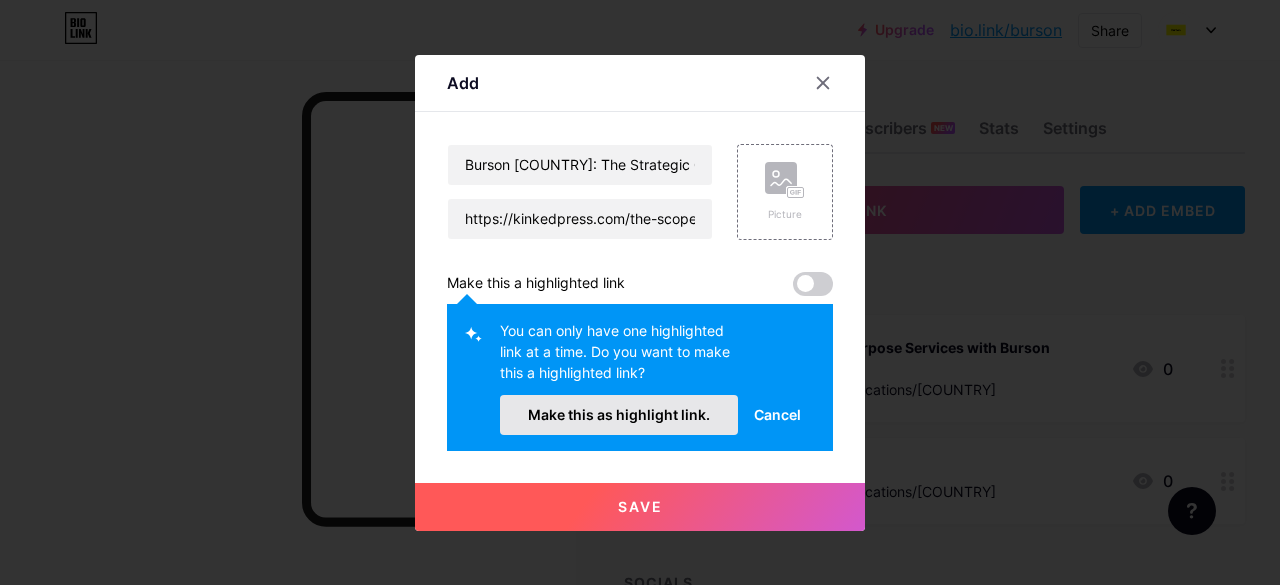 click on "Make this as highlight link." at bounding box center (619, 414) 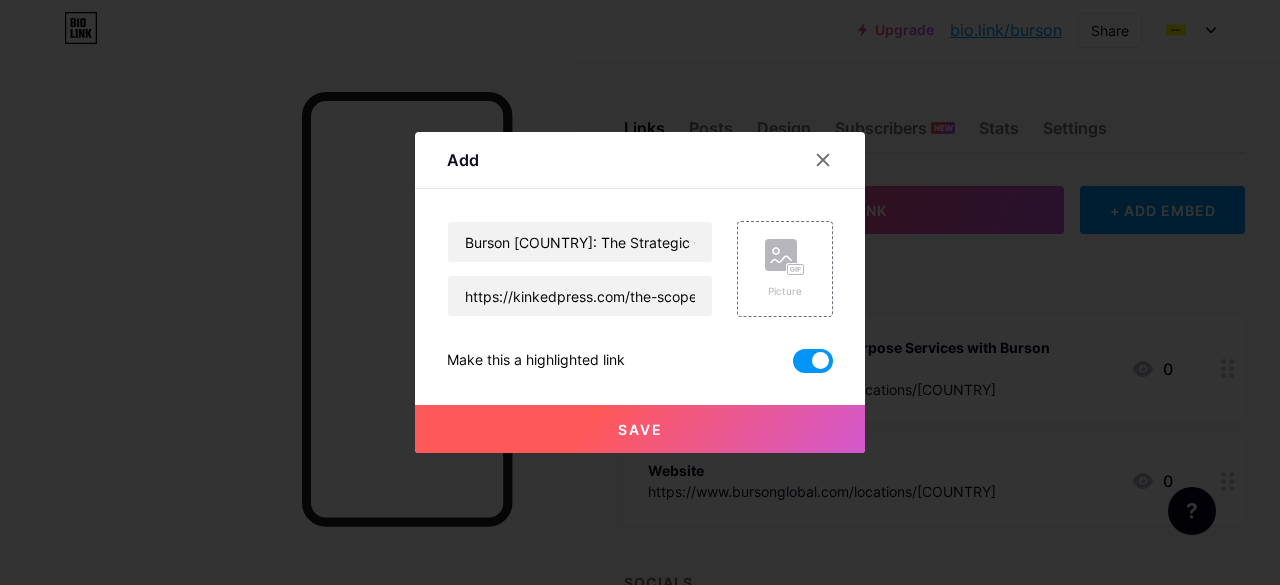 click on "Save" at bounding box center [640, 429] 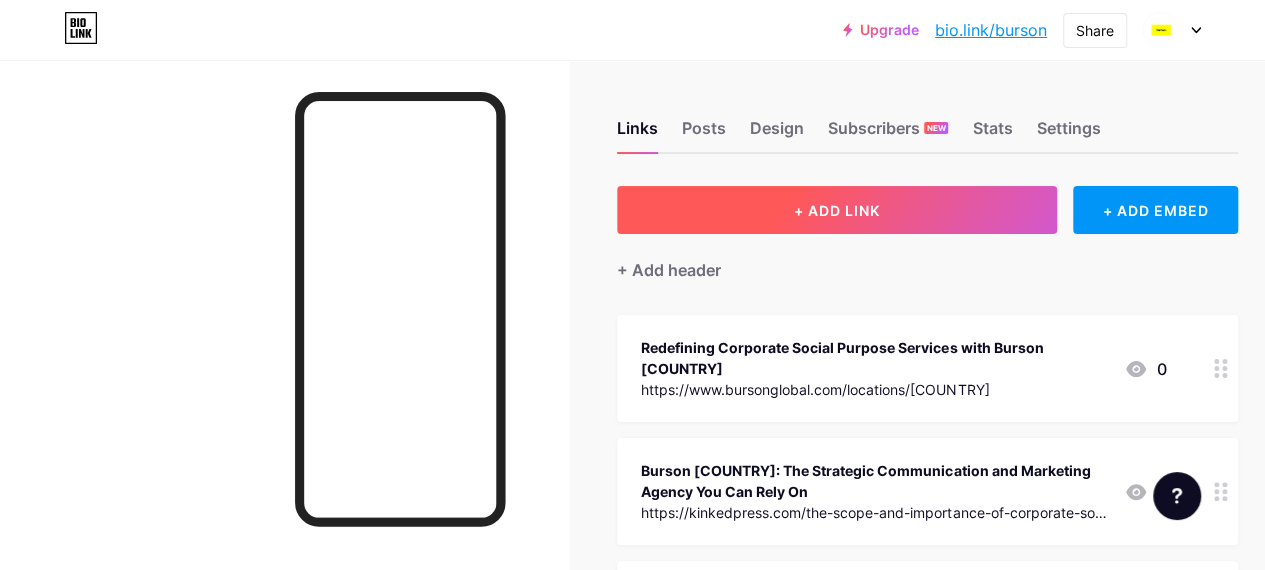 click on "+ ADD LINK" at bounding box center [837, 210] 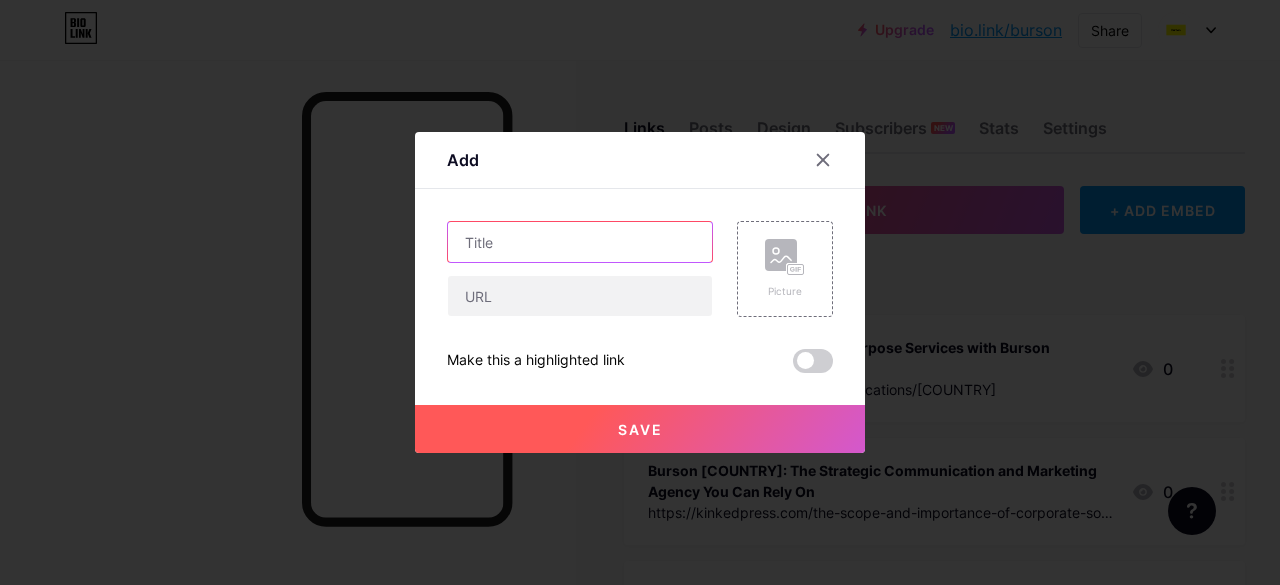 click at bounding box center (580, 242) 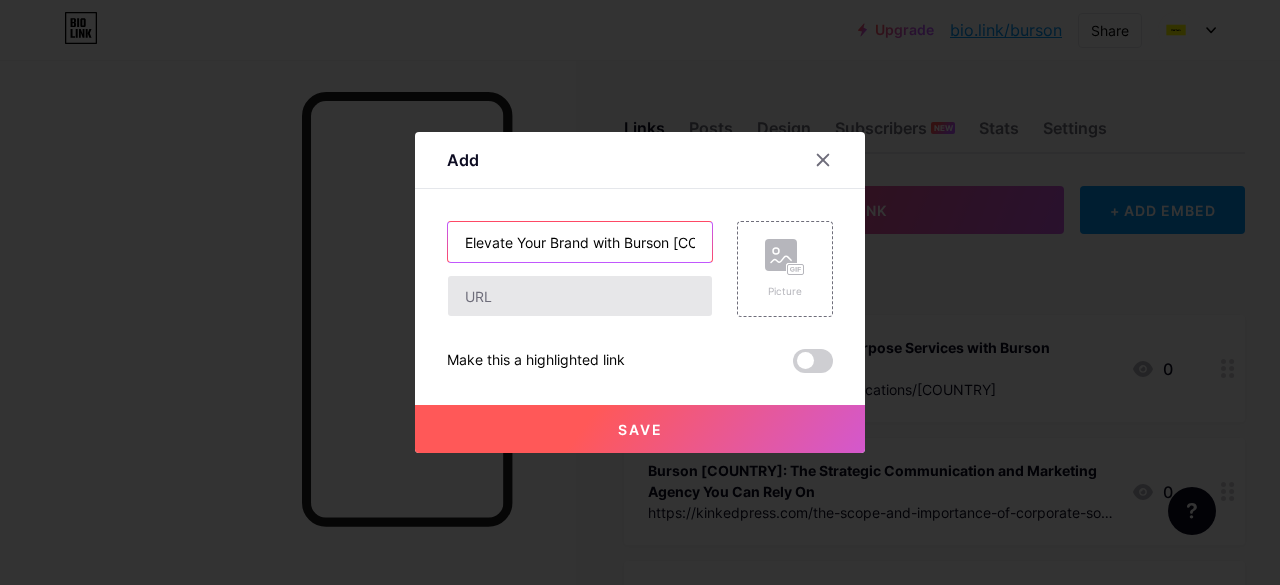 scroll, scrollTop: 0, scrollLeft: 380, axis: horizontal 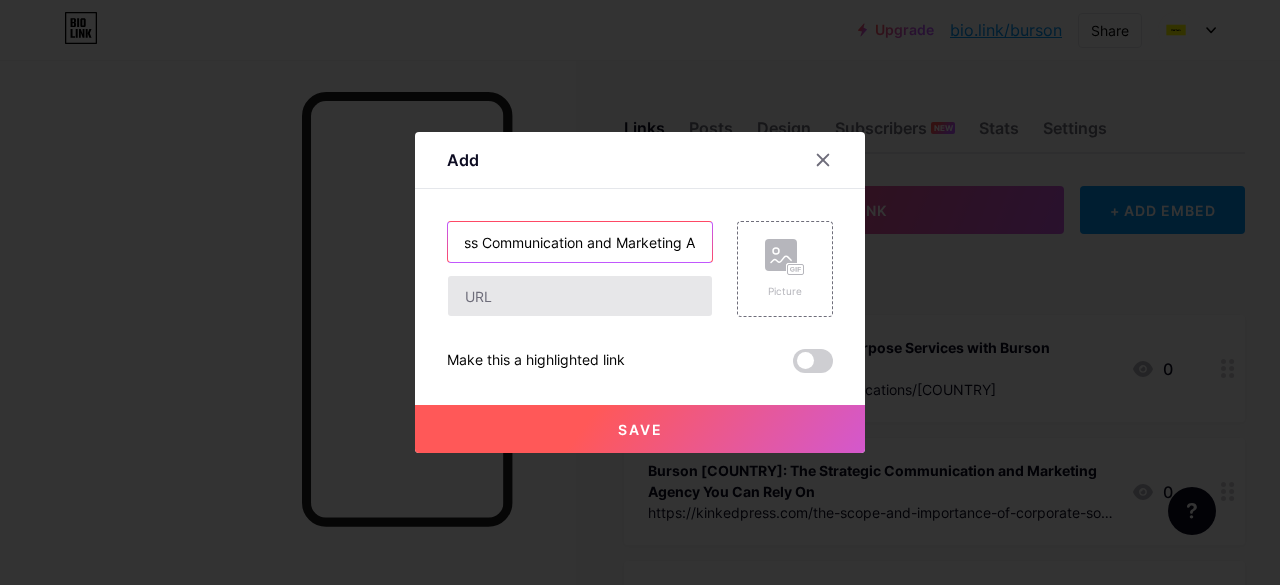 type on "Elevate Your Brand with Burson [COUNTRY] – A World-Class Communication and Marketing Agency" 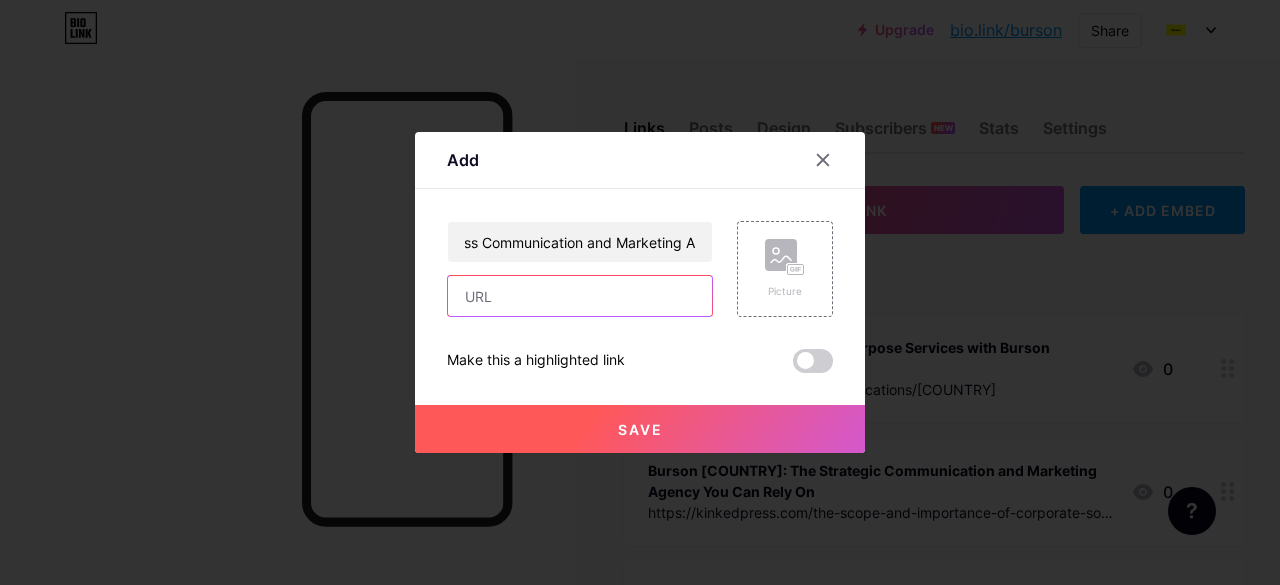click at bounding box center (580, 296) 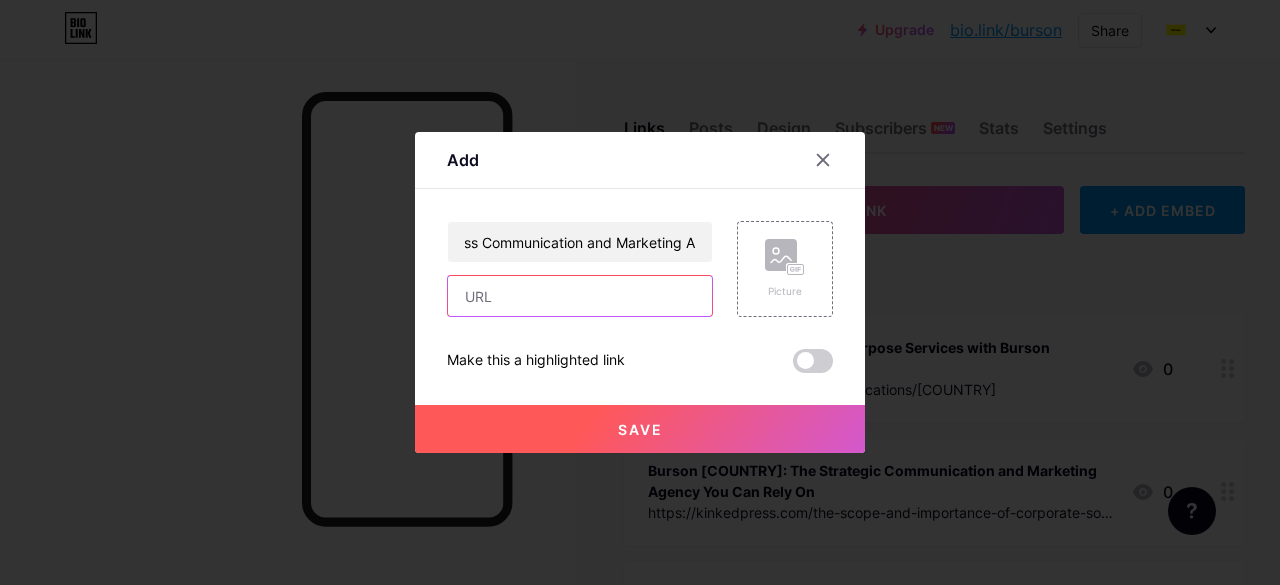 scroll, scrollTop: 0, scrollLeft: 0, axis: both 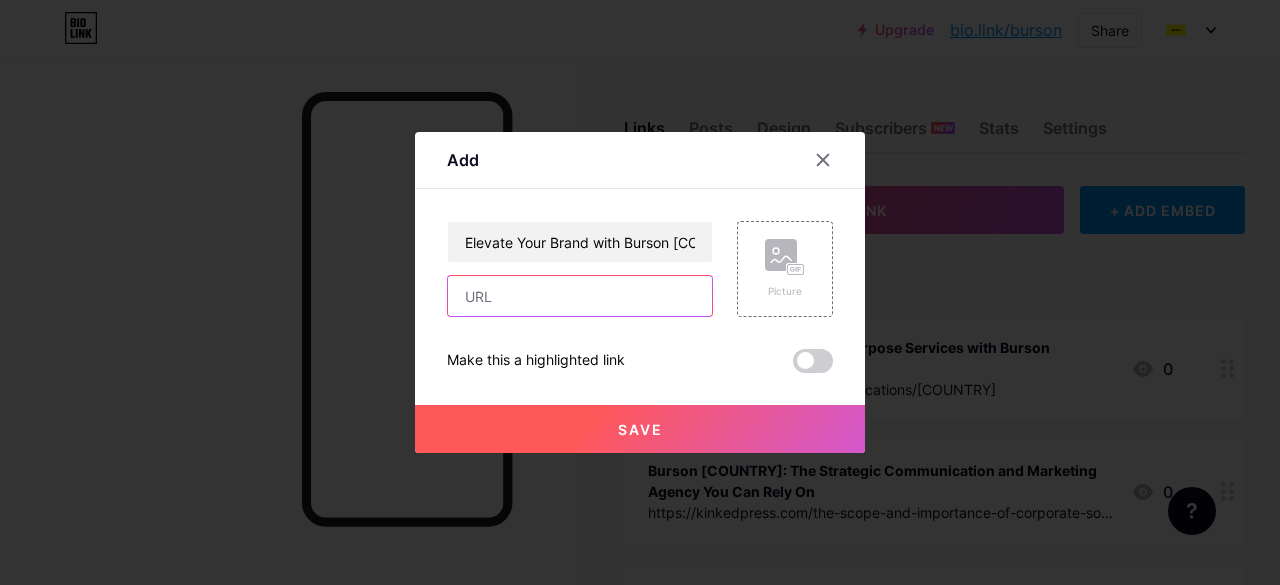 paste on "https://kinkedpress.com/the-scope-and-importance-of-corporate-social-responsibility-for-businesses/" 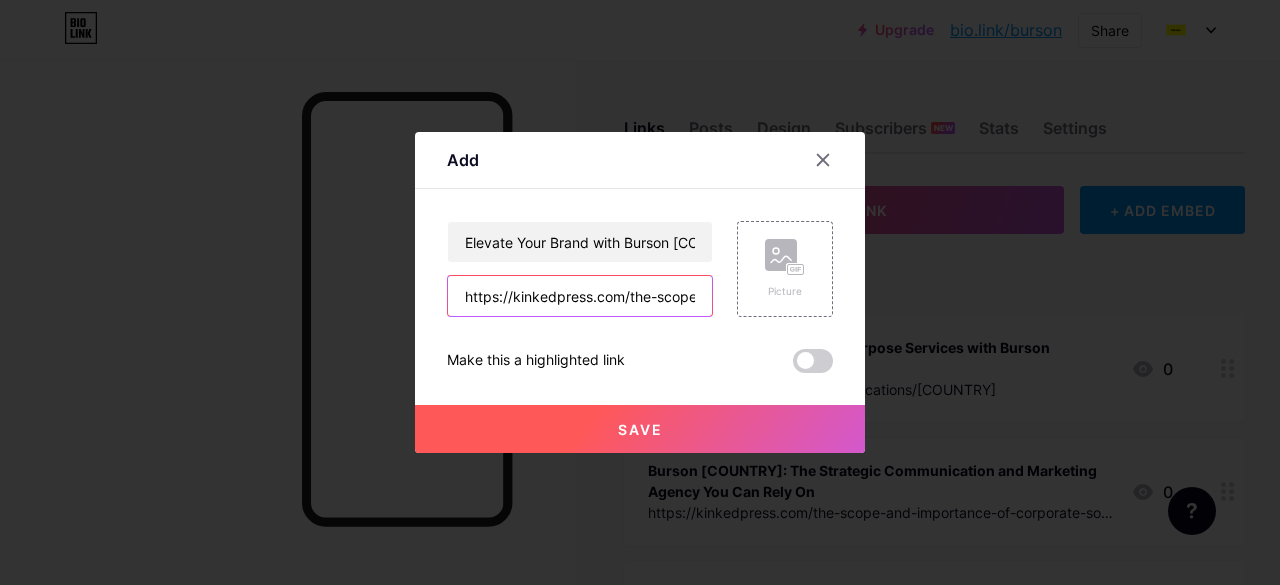 scroll, scrollTop: 0, scrollLeft: 453, axis: horizontal 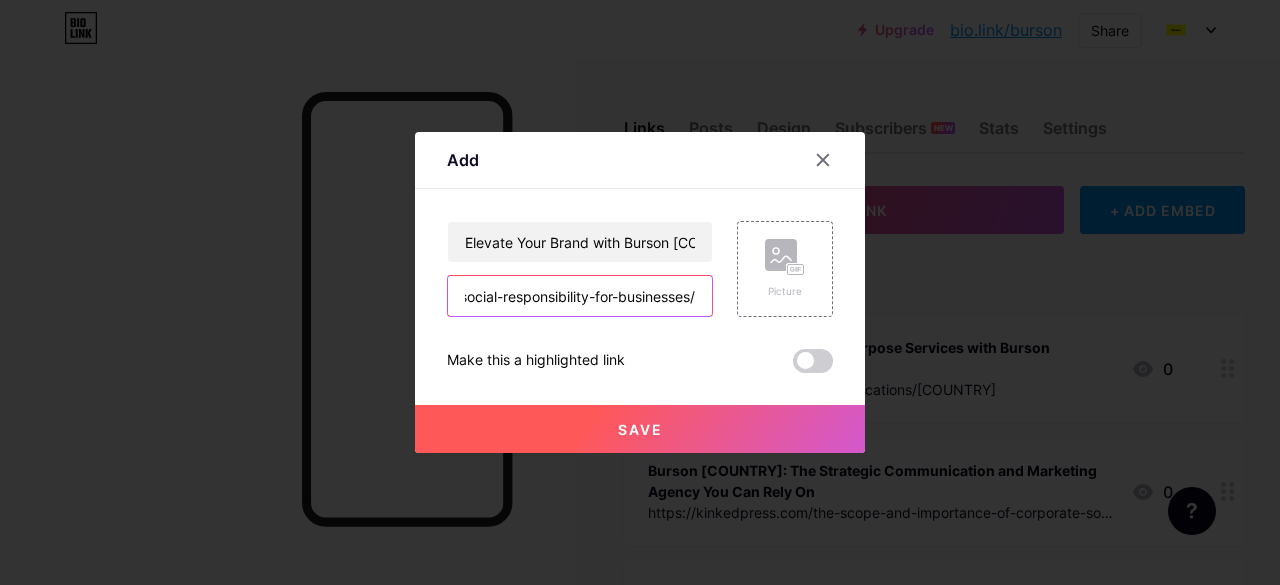 type on "https://kinkedpress.com/the-scope-and-importance-of-corporate-social-responsibility-for-businesses/" 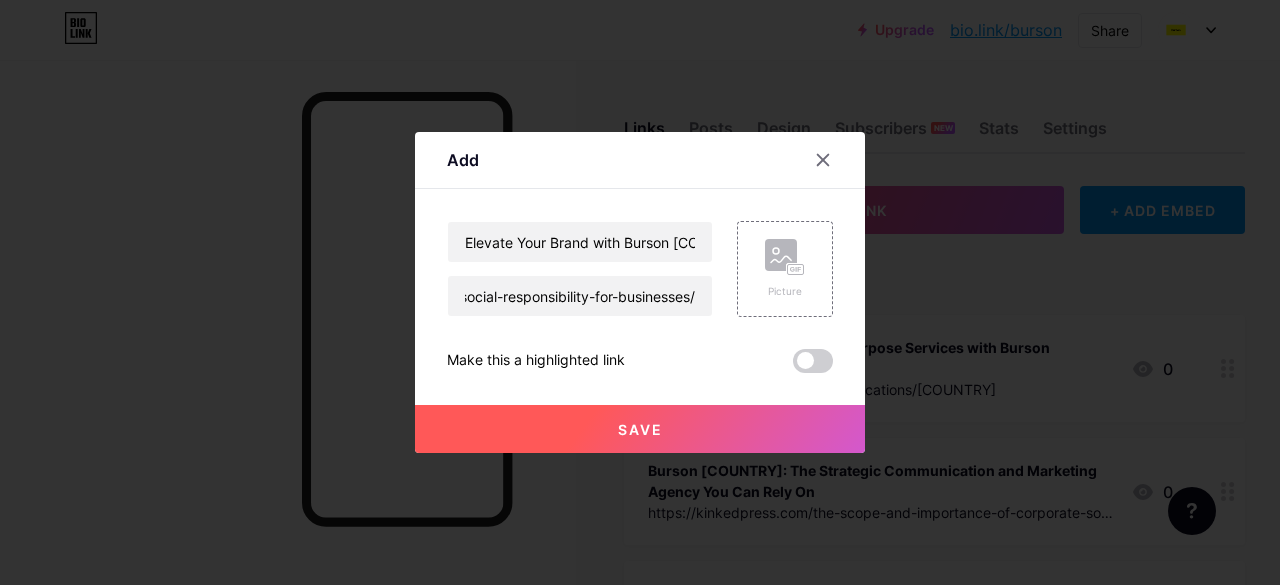 click at bounding box center (813, 361) 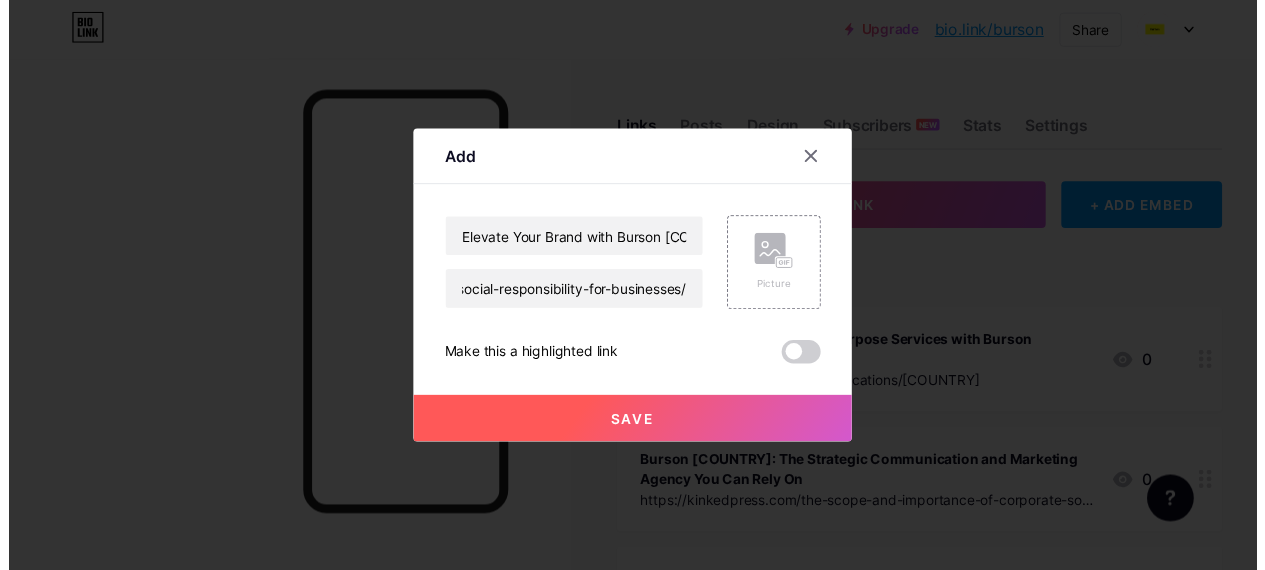 scroll, scrollTop: 0, scrollLeft: 0, axis: both 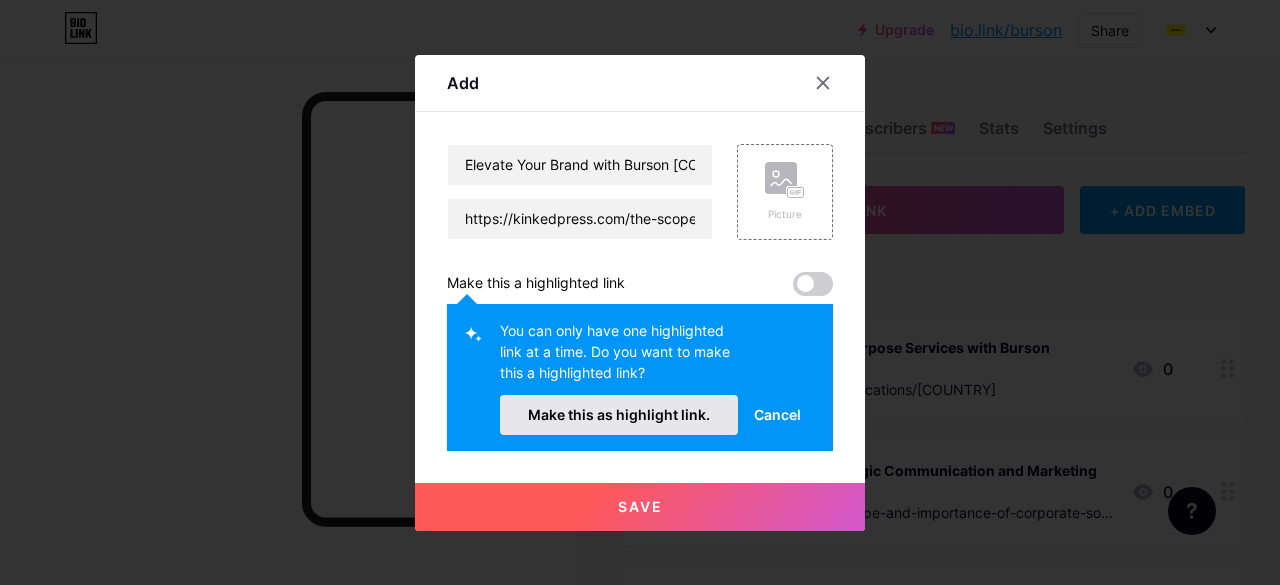 click on "Make this as highlight link." at bounding box center [619, 415] 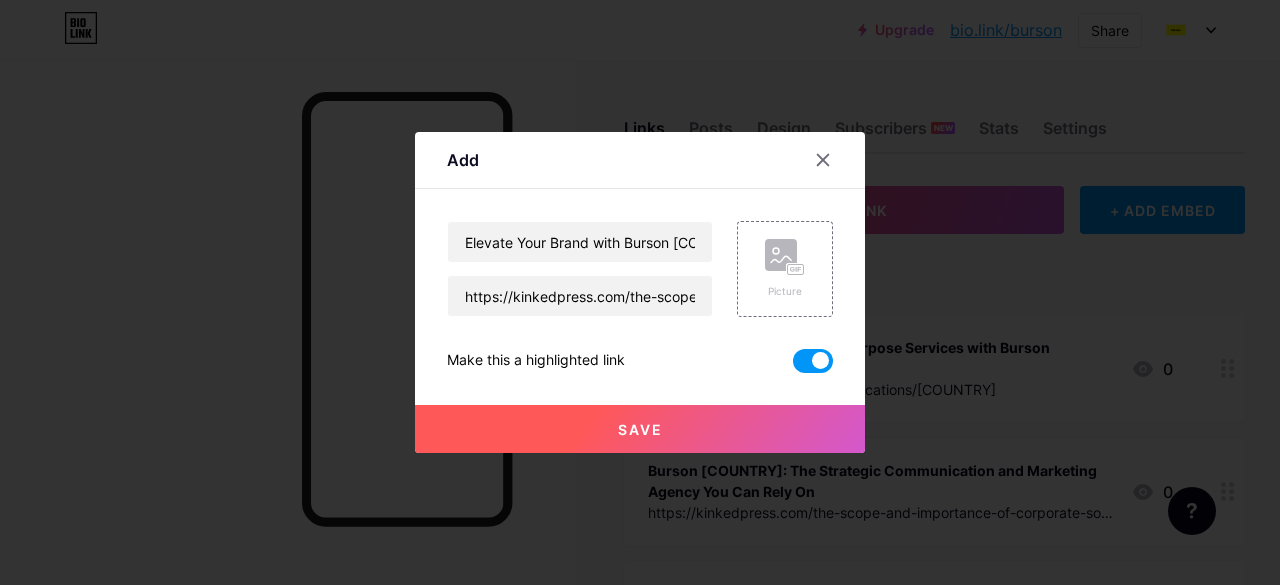click on "Save" at bounding box center (640, 429) 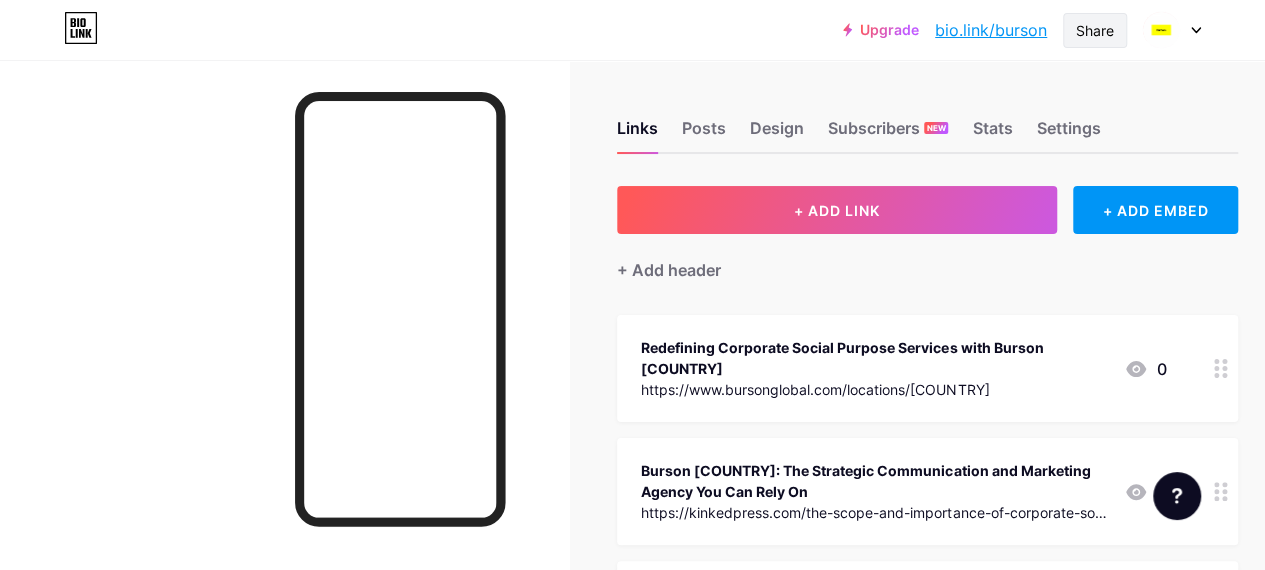 click on "Share" at bounding box center (1095, 30) 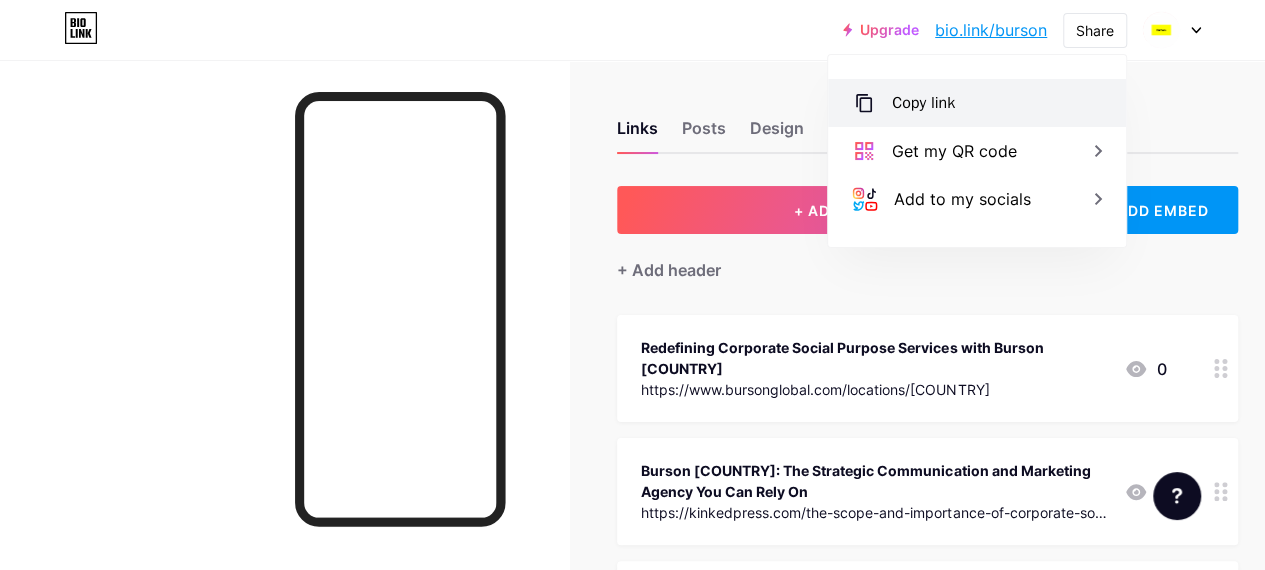 click on "Copy link" at bounding box center (977, 103) 